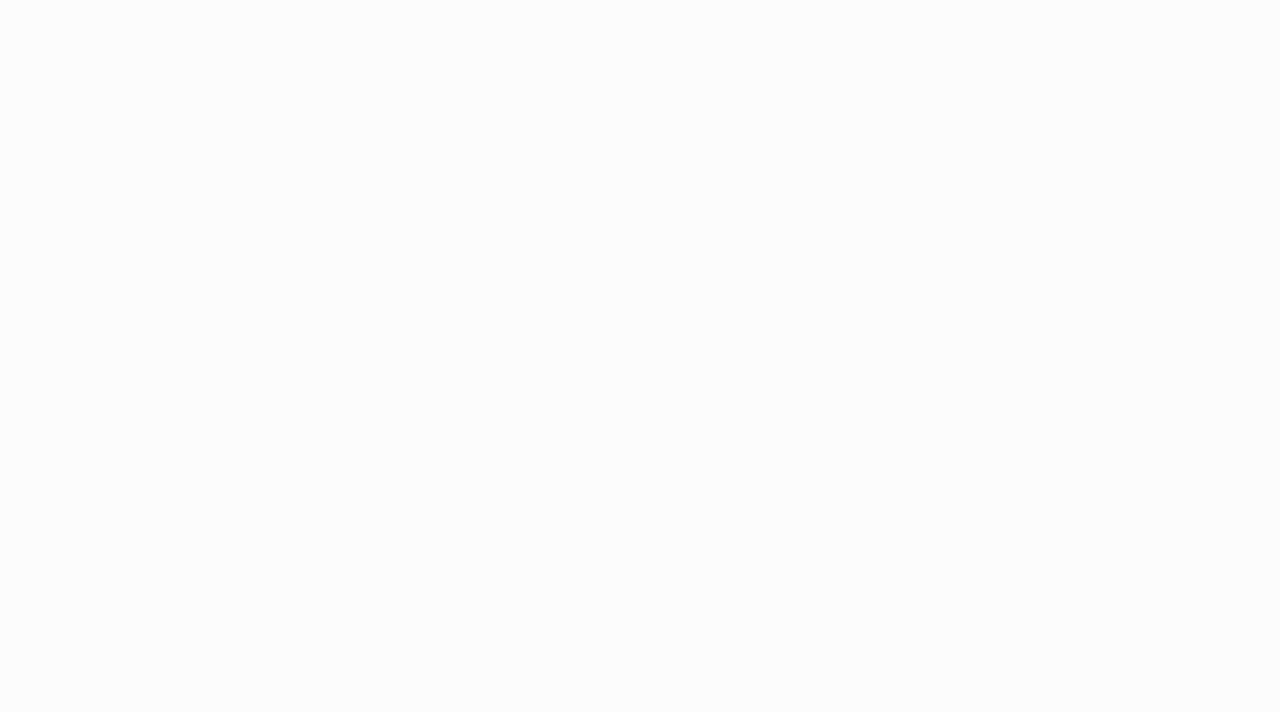 scroll, scrollTop: 0, scrollLeft: 0, axis: both 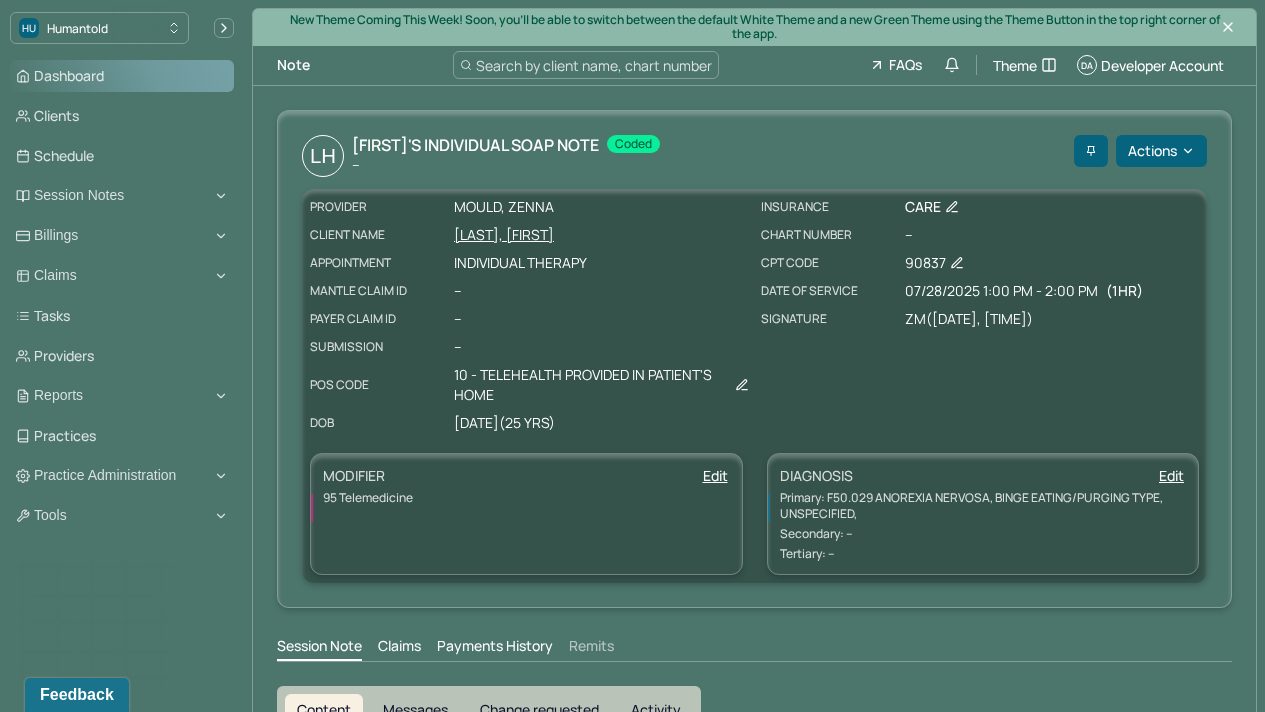 click on "Dashboard" at bounding box center [122, 76] 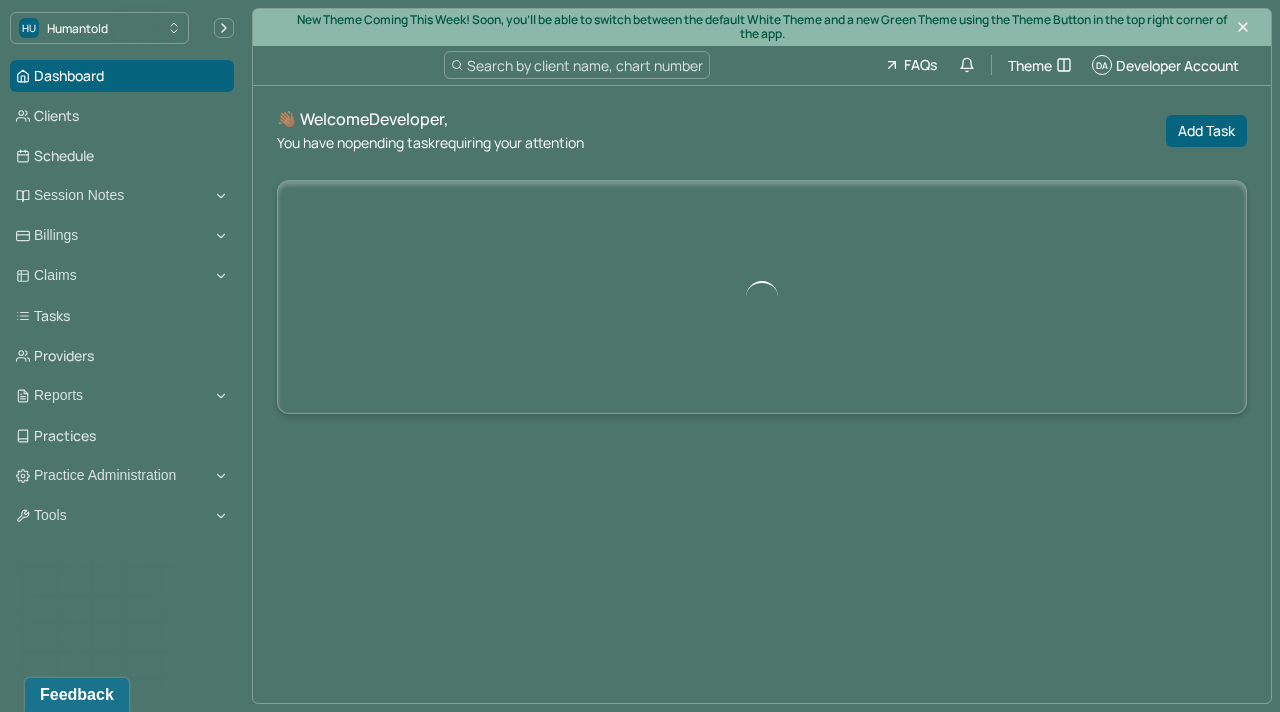 click on "Search by client name, chart number" at bounding box center [585, 65] 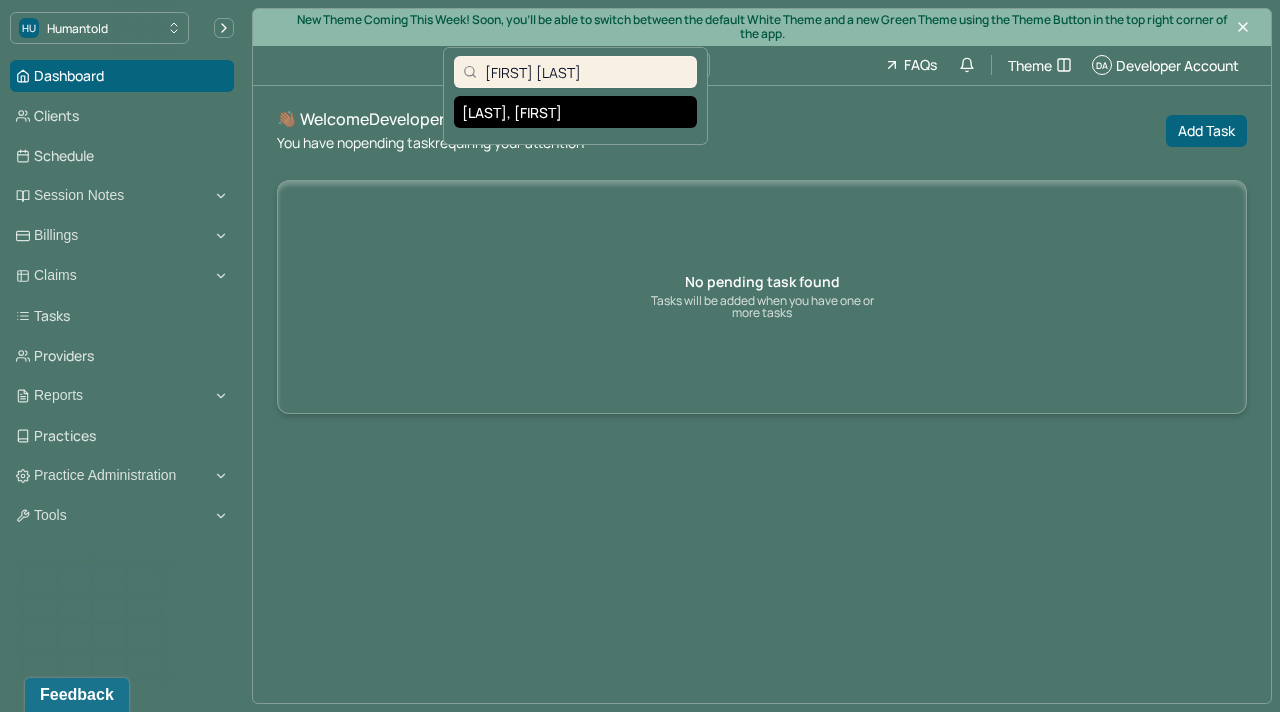 type on "Julia Quinn" 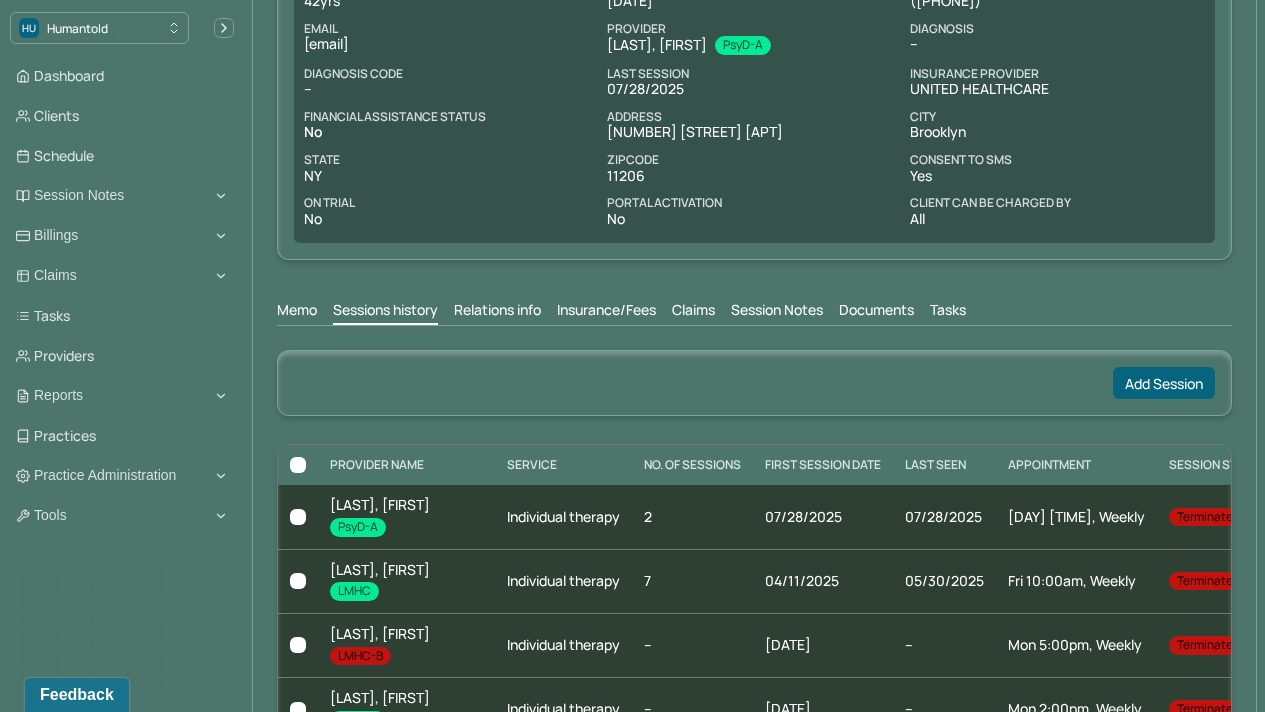 scroll, scrollTop: 383, scrollLeft: 0, axis: vertical 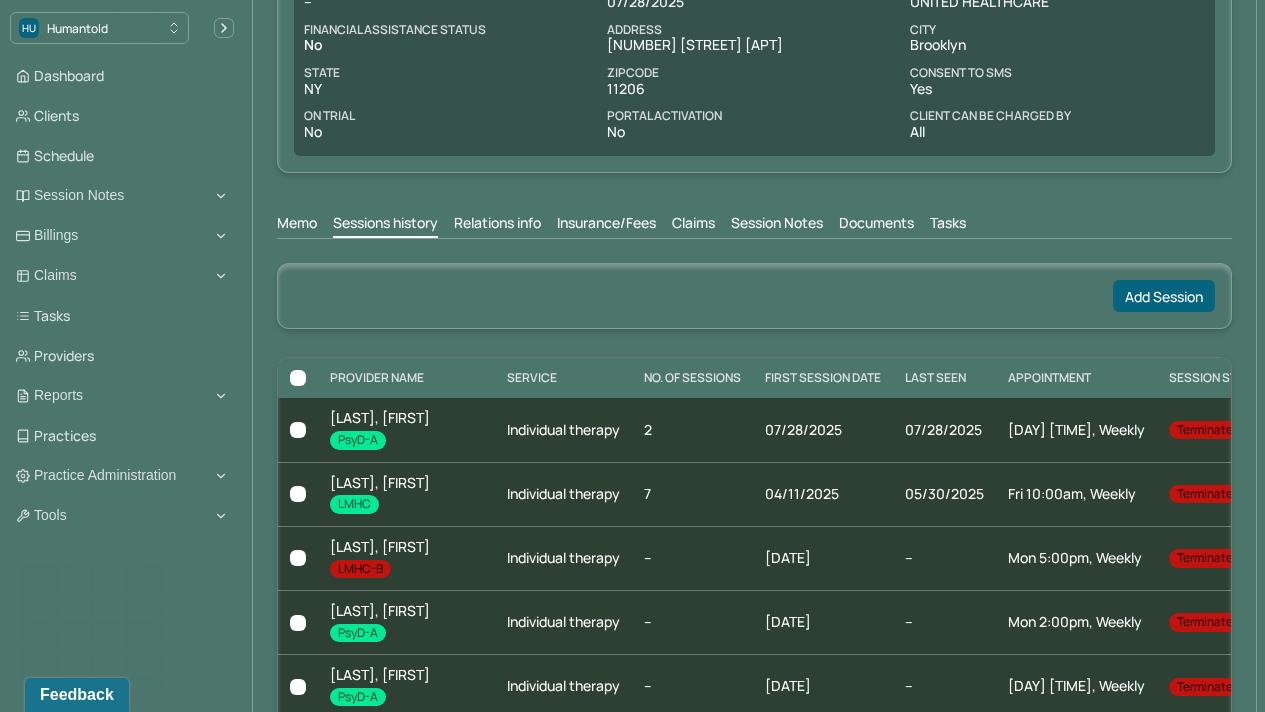 click on "Session Notes" at bounding box center (777, 225) 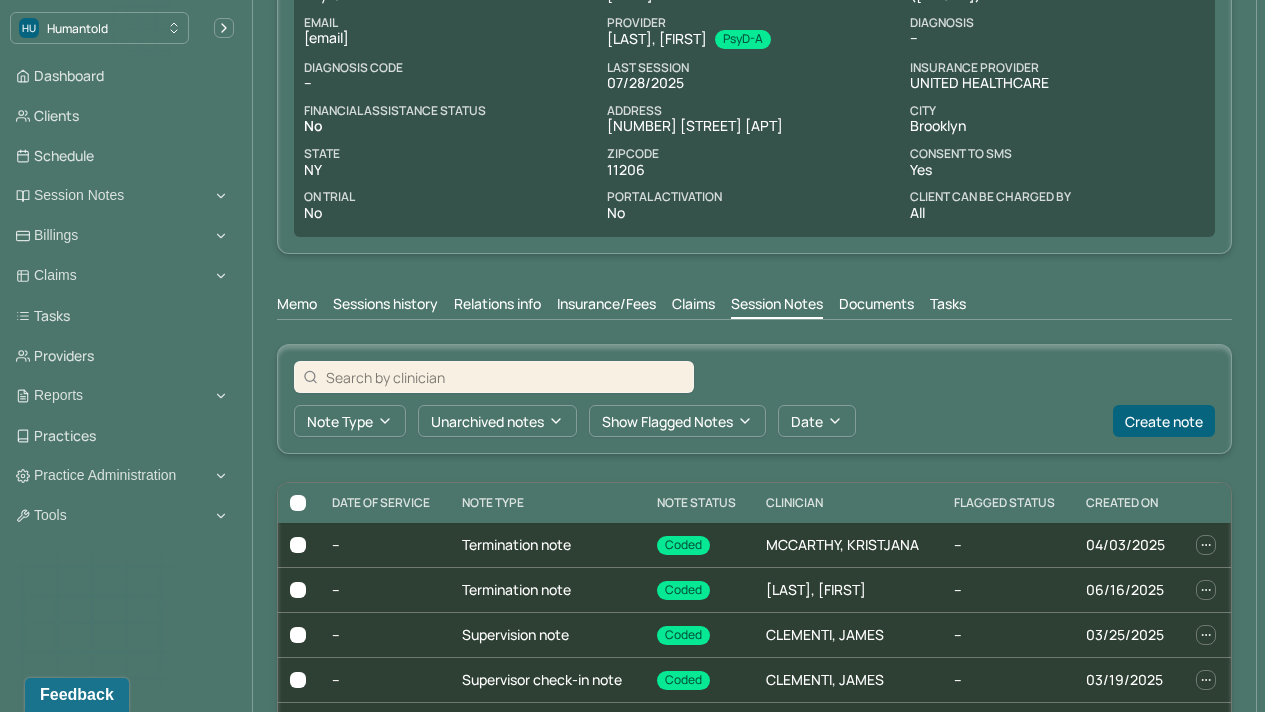 scroll, scrollTop: 383, scrollLeft: 0, axis: vertical 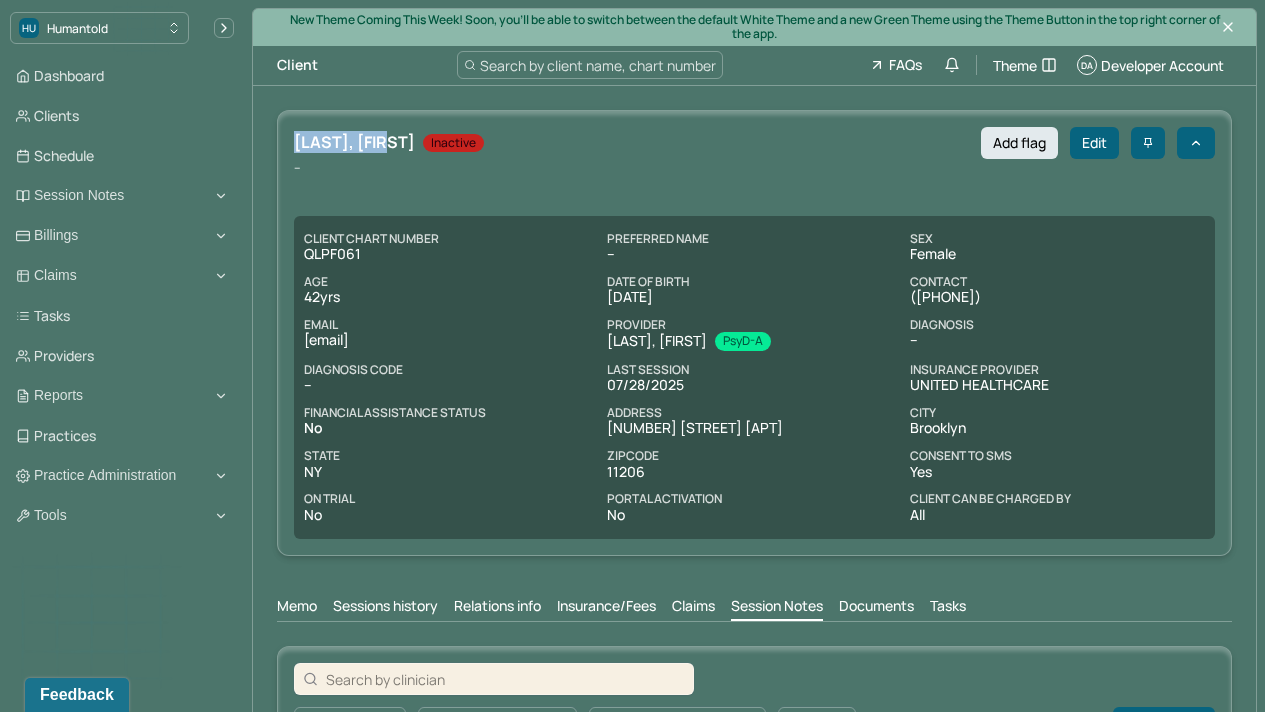 drag, startPoint x: 290, startPoint y: 142, endPoint x: 394, endPoint y: 145, distance: 104.04326 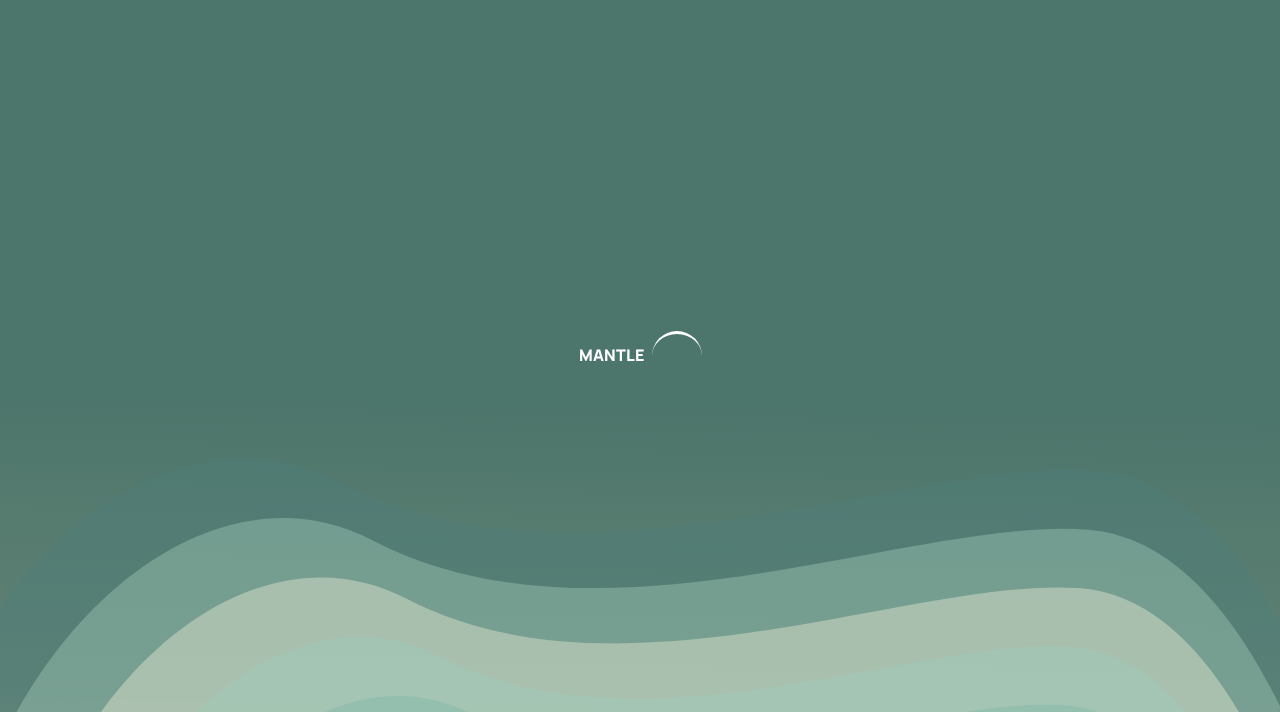 scroll, scrollTop: 0, scrollLeft: 0, axis: both 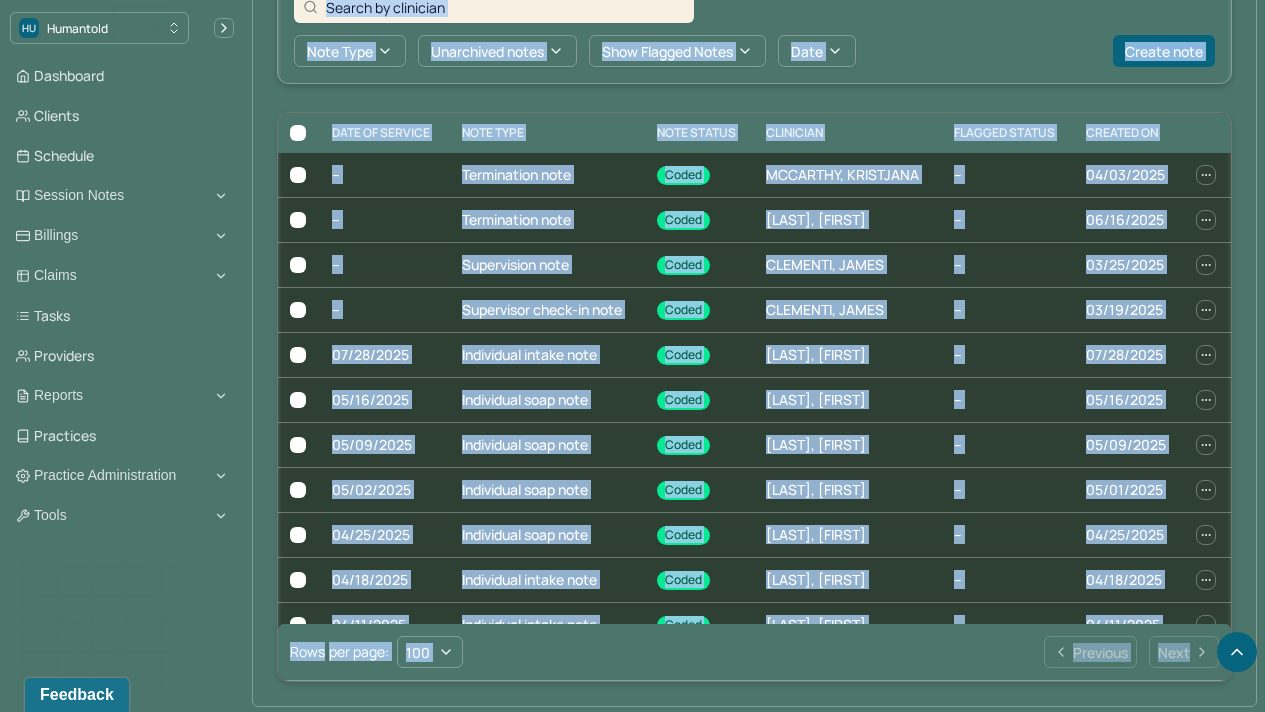 drag, startPoint x: 1279, startPoint y: 255, endPoint x: 1277, endPoint y: 627, distance: 372.00537 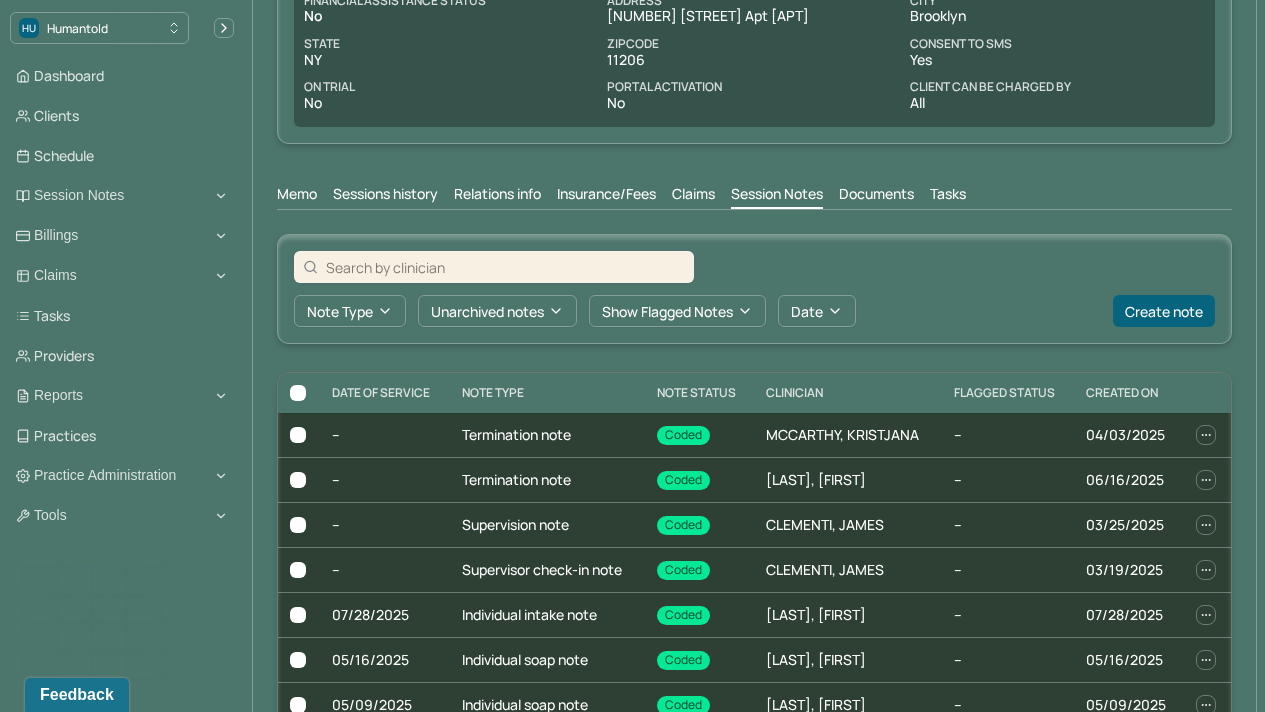 scroll, scrollTop: 330, scrollLeft: 0, axis: vertical 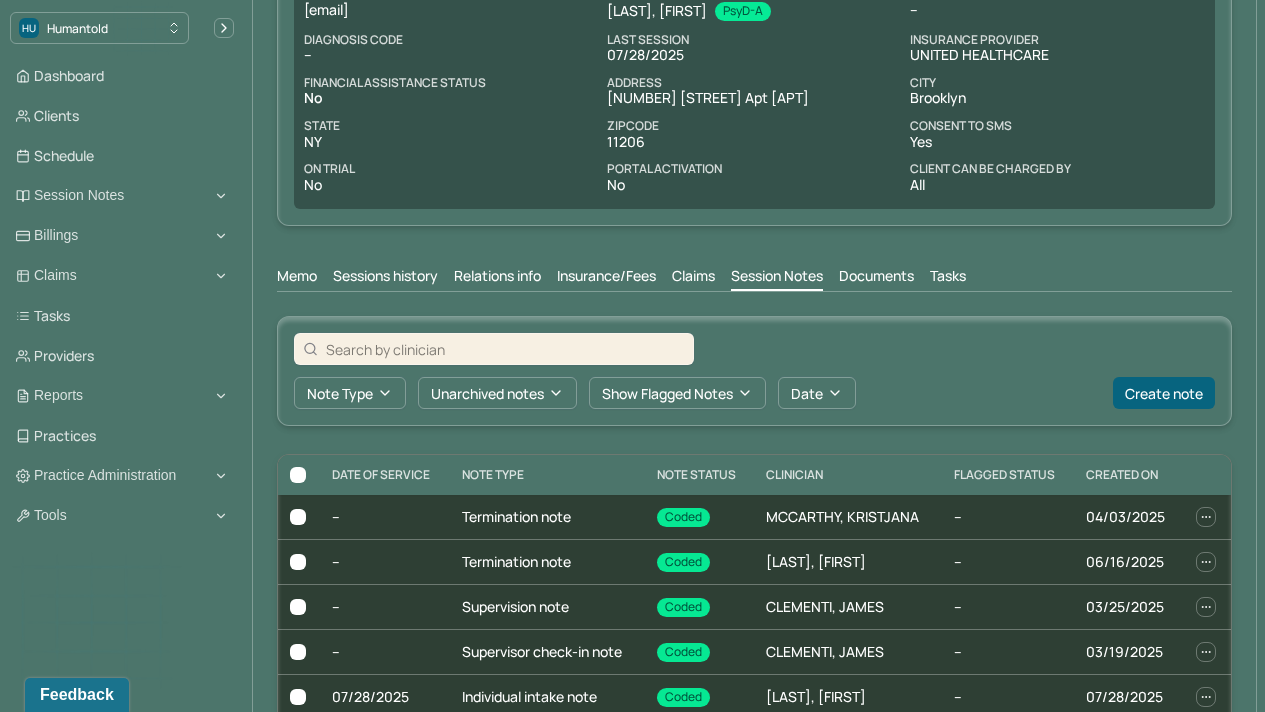 drag, startPoint x: 1279, startPoint y: 401, endPoint x: 1279, endPoint y: 353, distance: 48 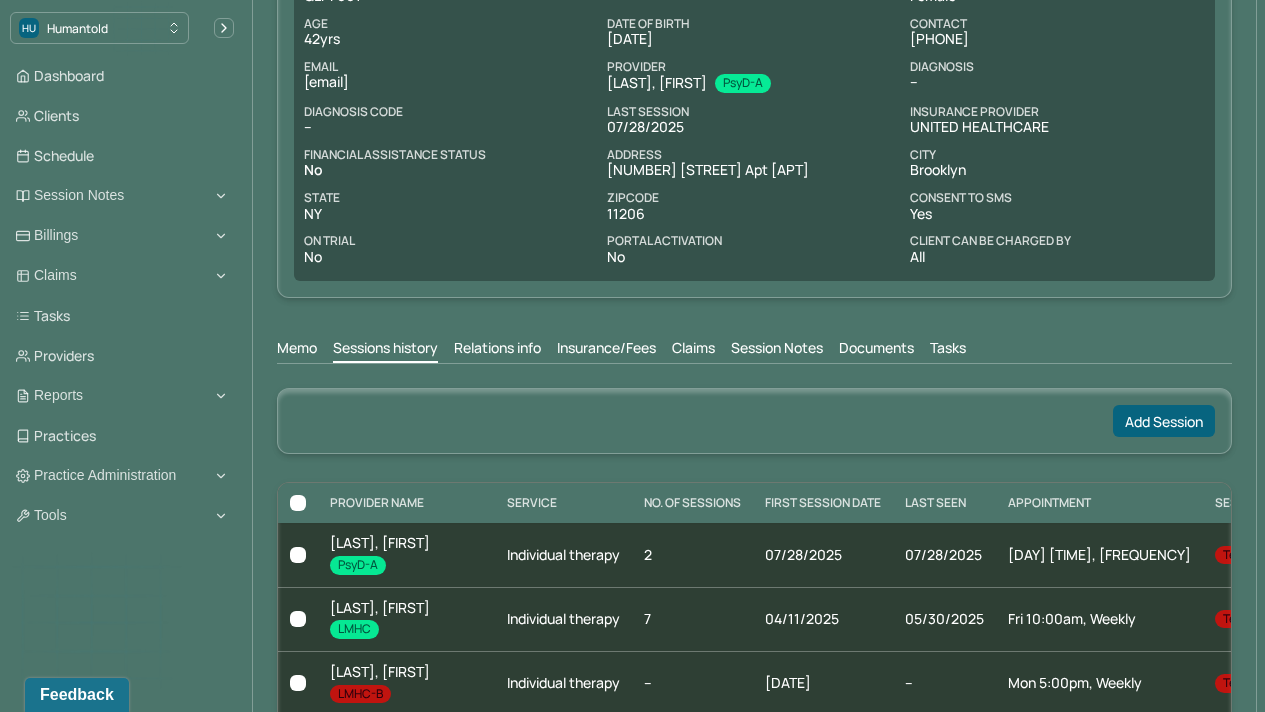 scroll, scrollTop: 330, scrollLeft: 0, axis: vertical 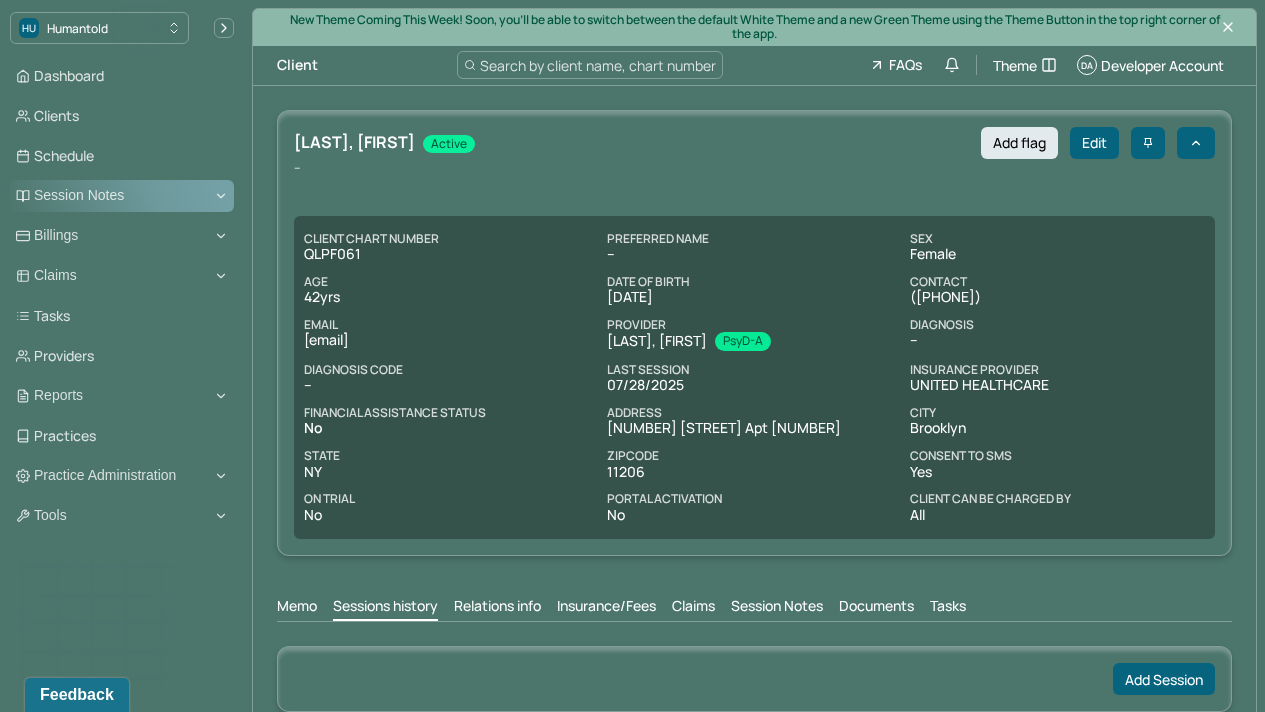 click on "Session Notes" at bounding box center [122, 196] 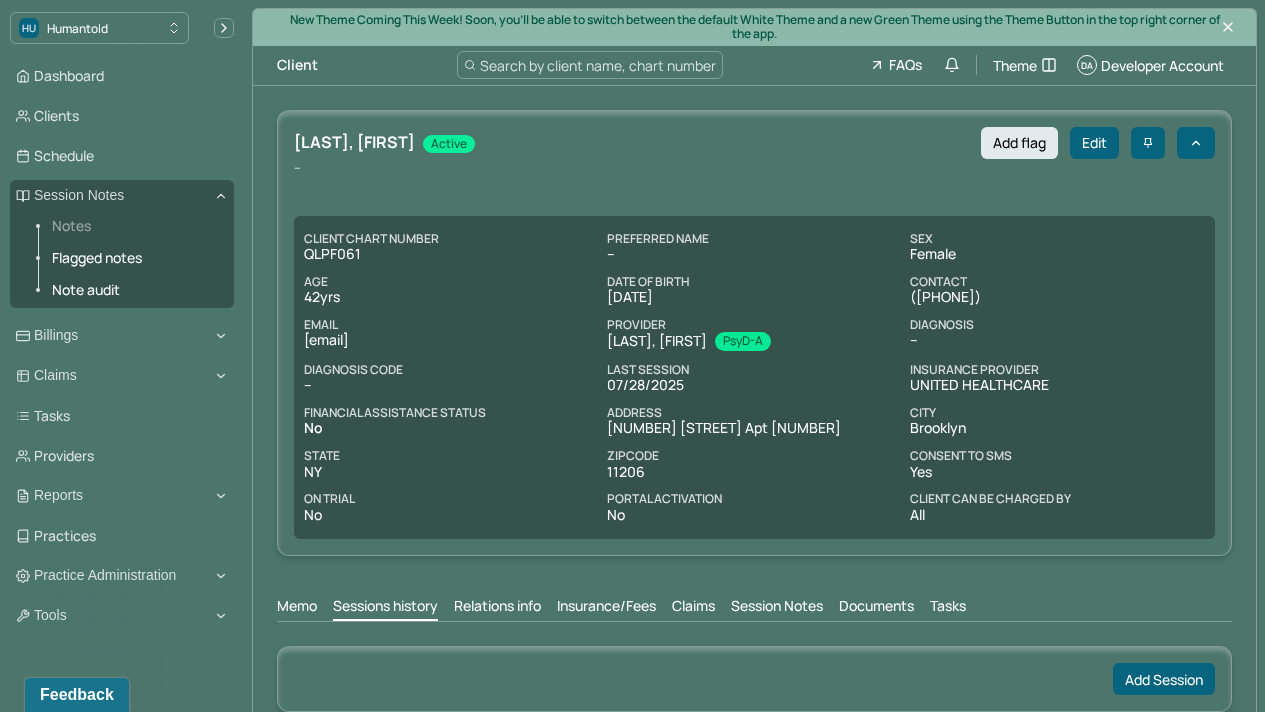 click on "Notes" at bounding box center [135, 226] 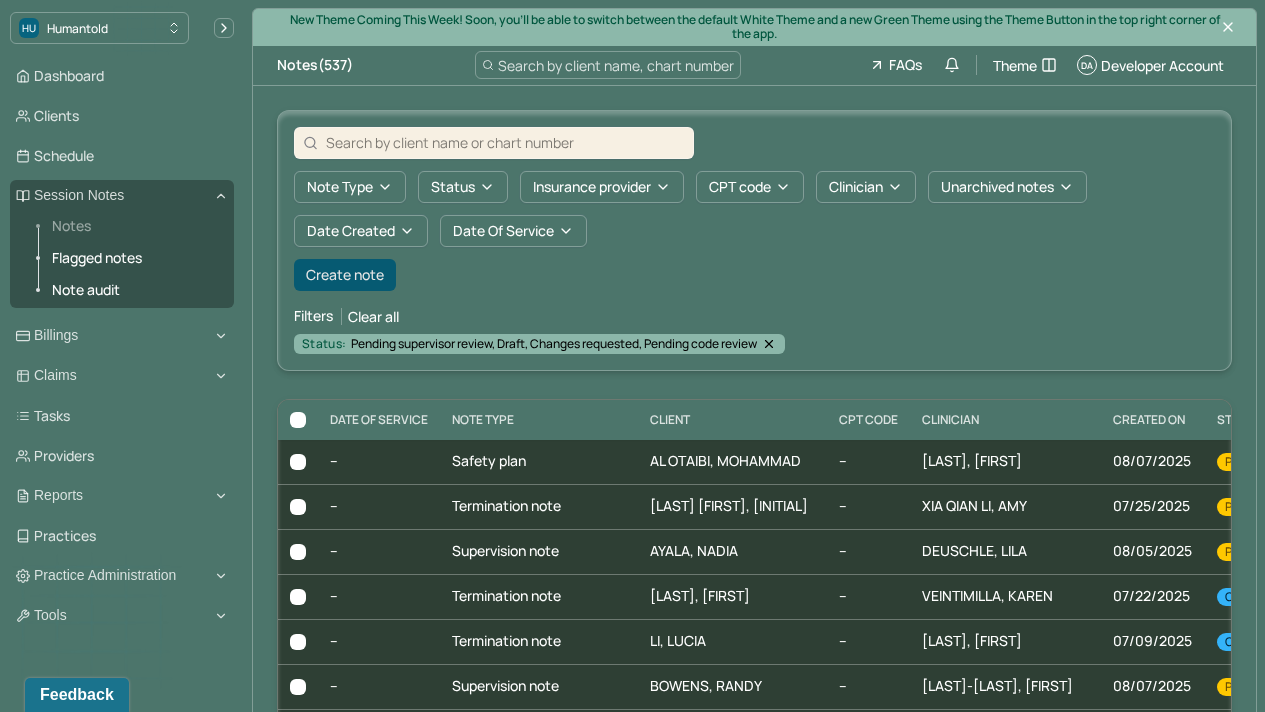 click on "Create note" at bounding box center (345, 275) 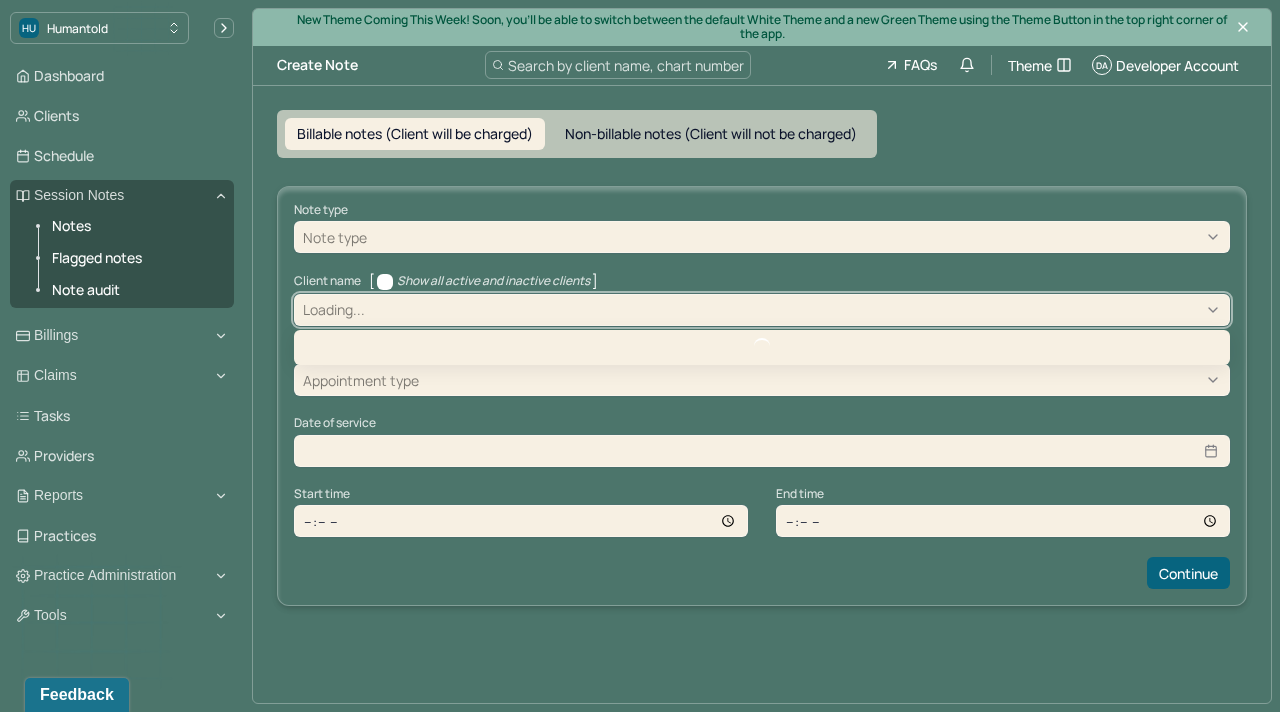 click at bounding box center [795, 309] 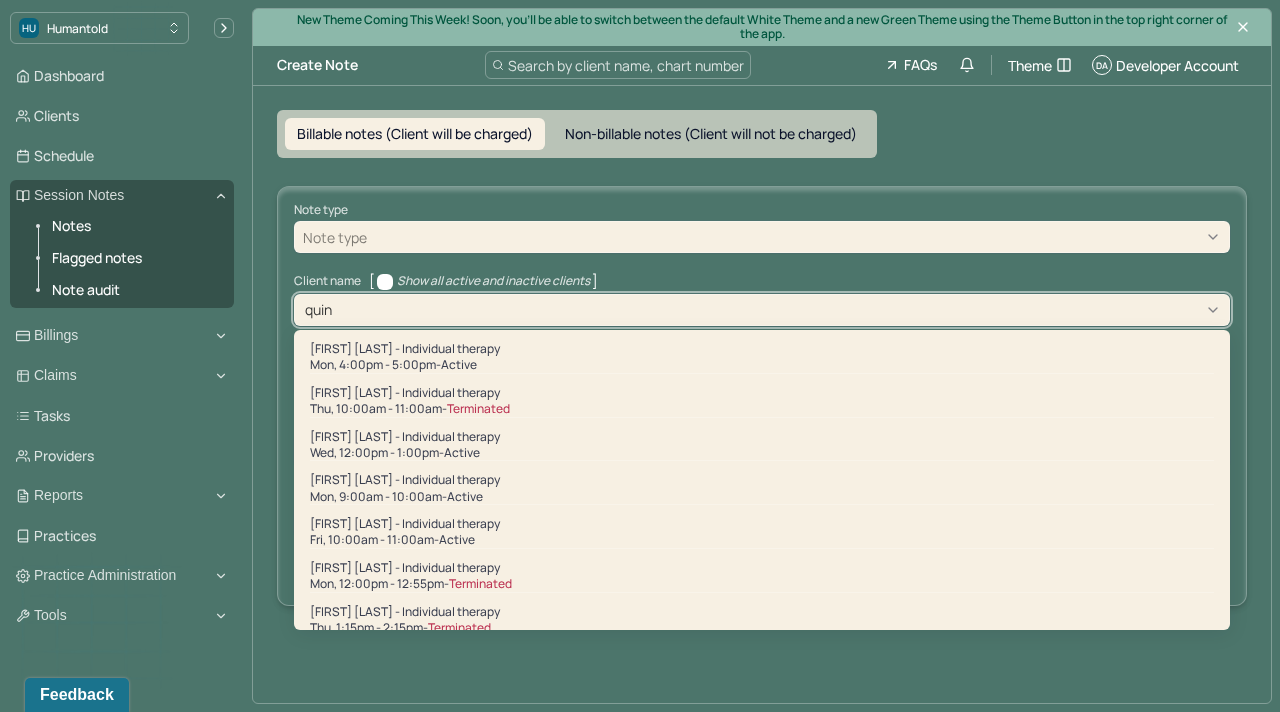 type on "quin" 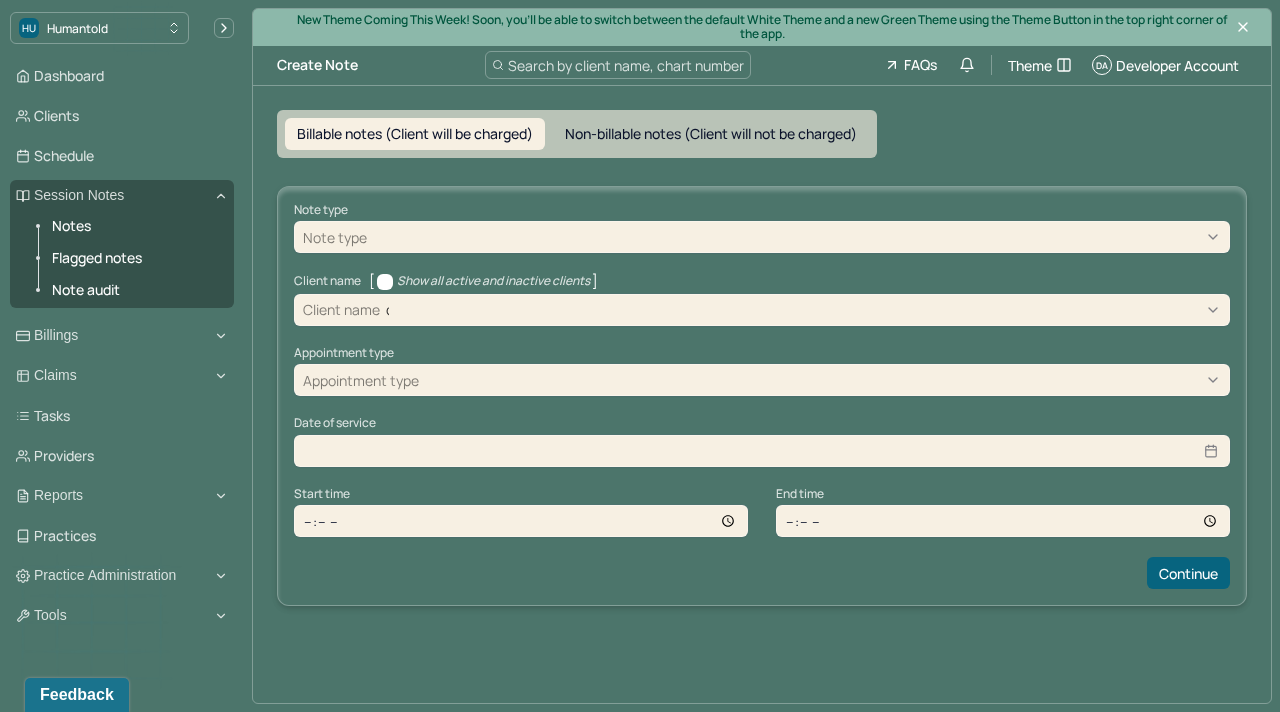 type 